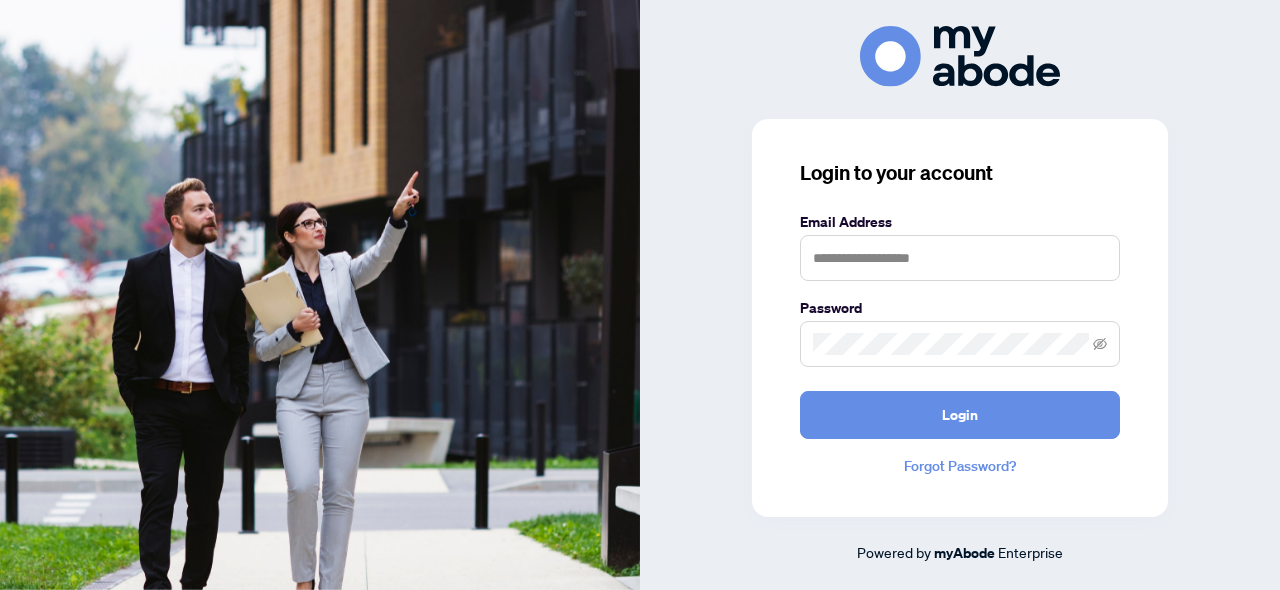 scroll, scrollTop: 0, scrollLeft: 0, axis: both 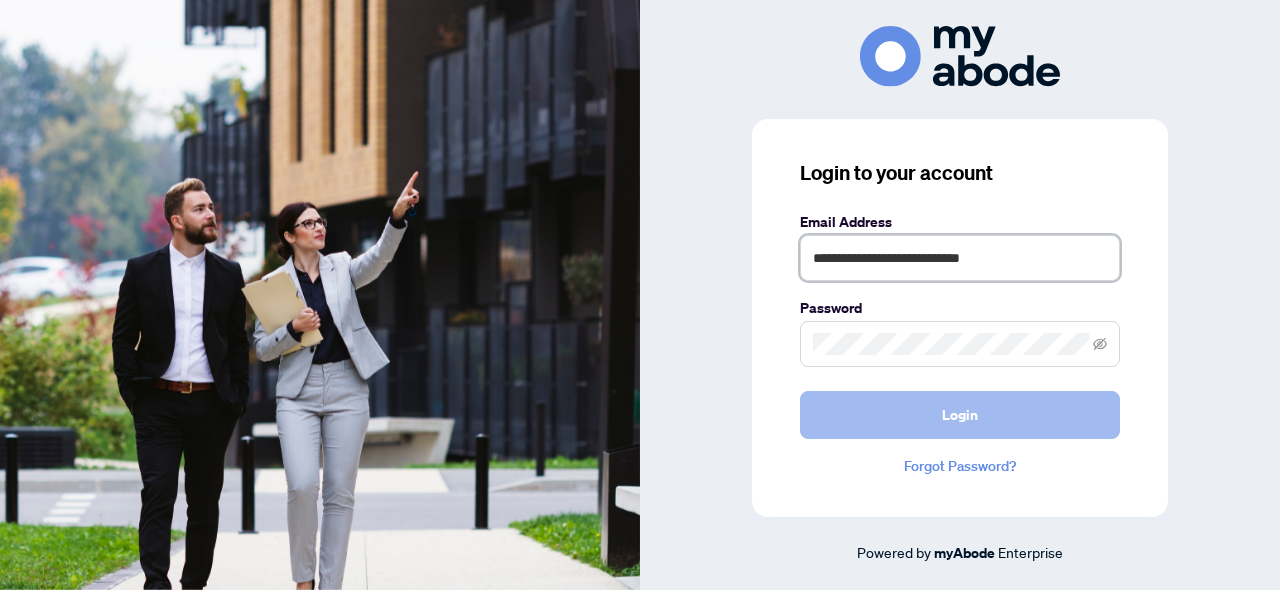 type on "**********" 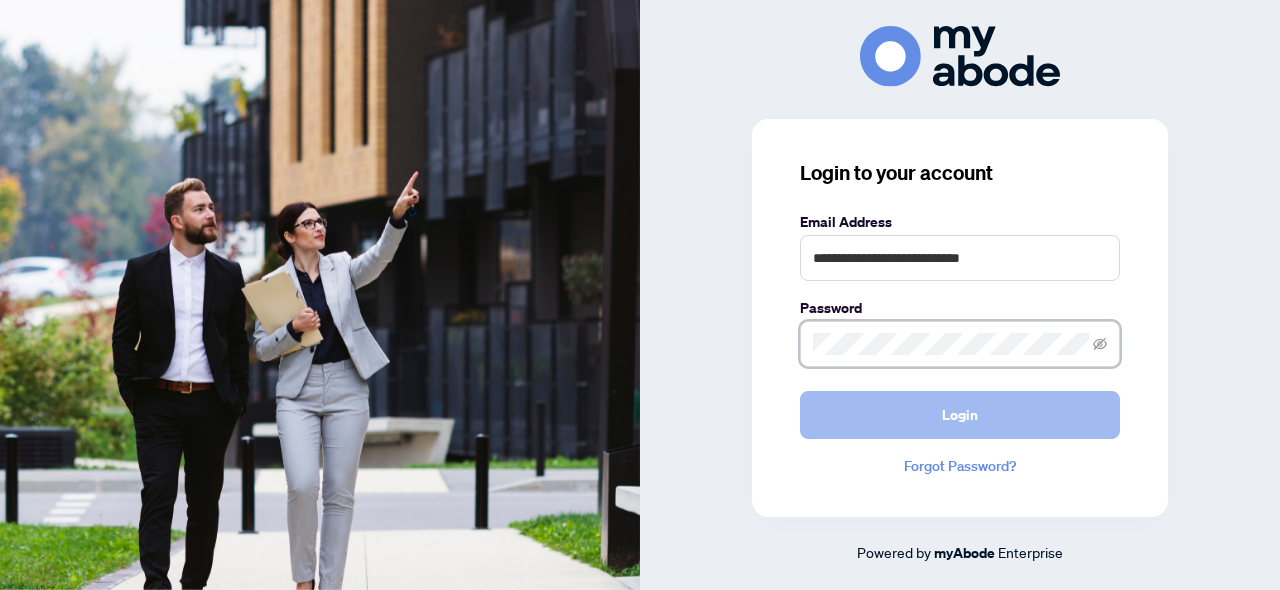 click on "Login" at bounding box center (960, 415) 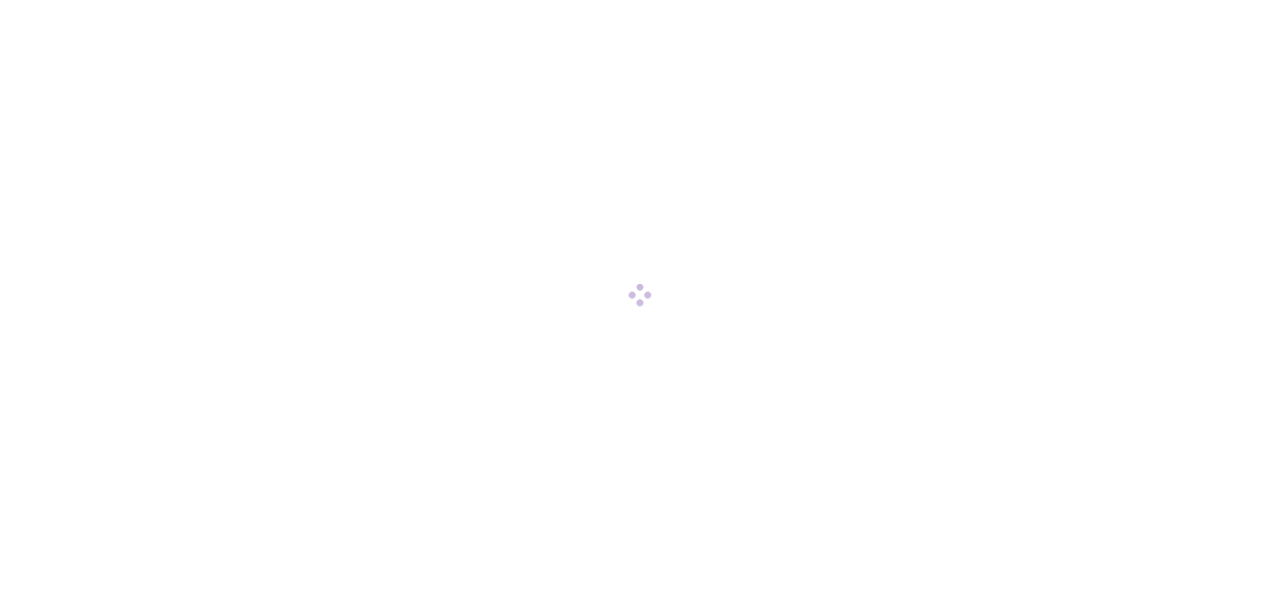 scroll, scrollTop: 0, scrollLeft: 0, axis: both 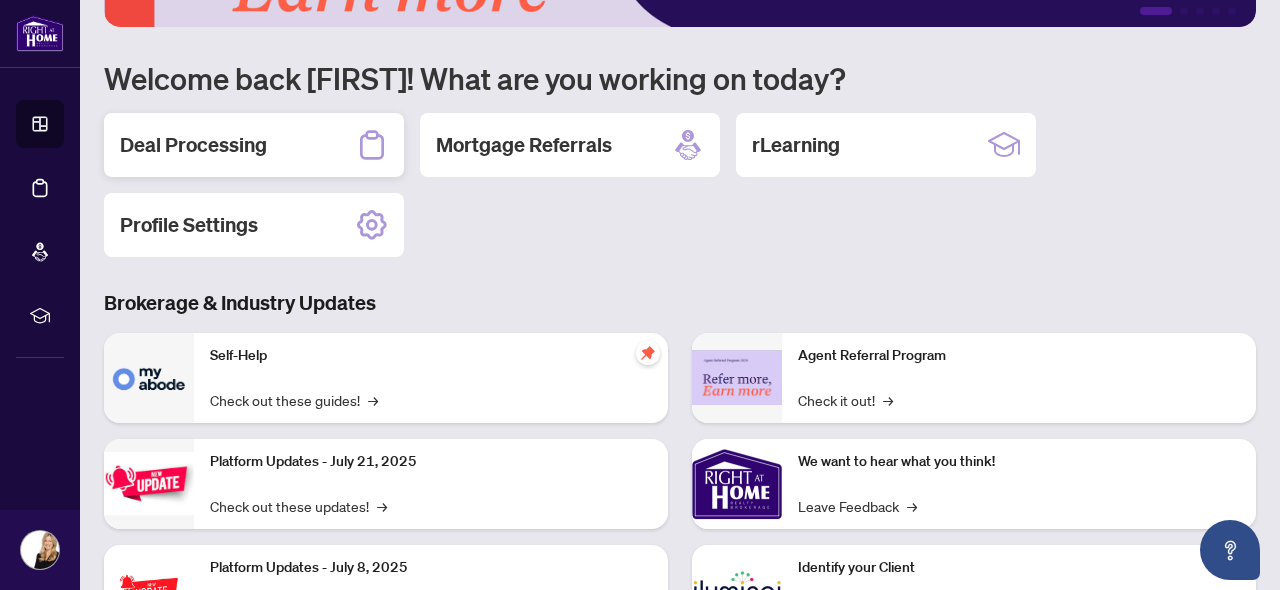 click on "Deal Processing" at bounding box center [193, 145] 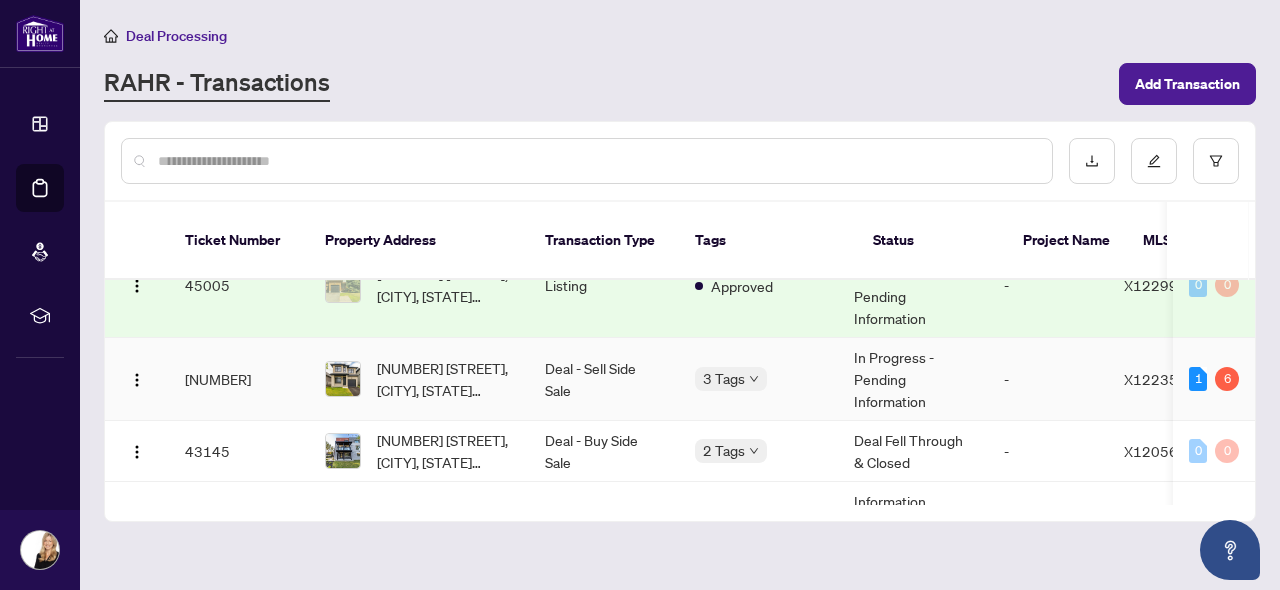 scroll, scrollTop: 117, scrollLeft: 0, axis: vertical 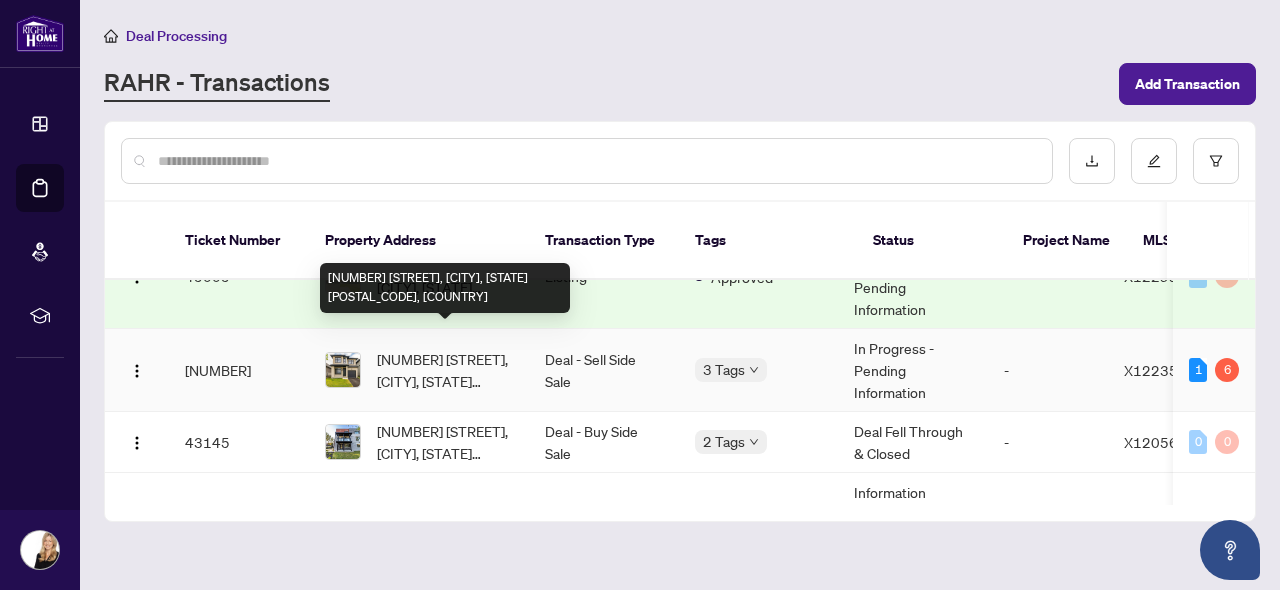 click on "[NUMBER] [STREET], [CITY], [STATE] [POSTAL_CODE], [COUNTRY]" at bounding box center (445, 370) 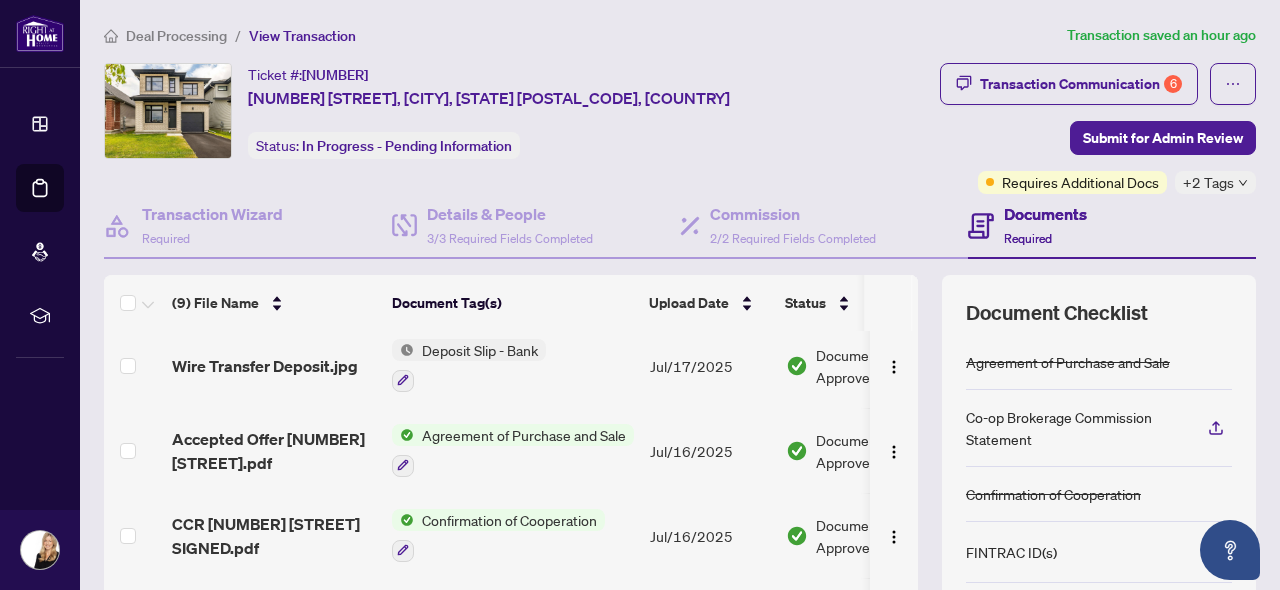 scroll, scrollTop: 449, scrollLeft: 0, axis: vertical 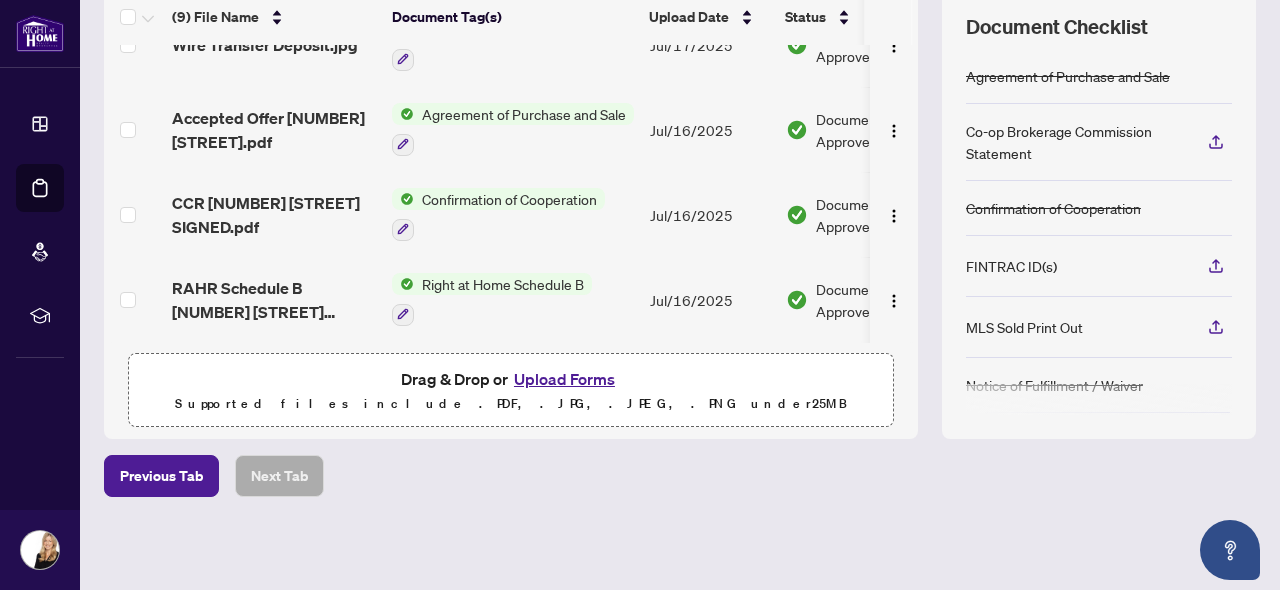 click on "Upload Forms" at bounding box center (564, 379) 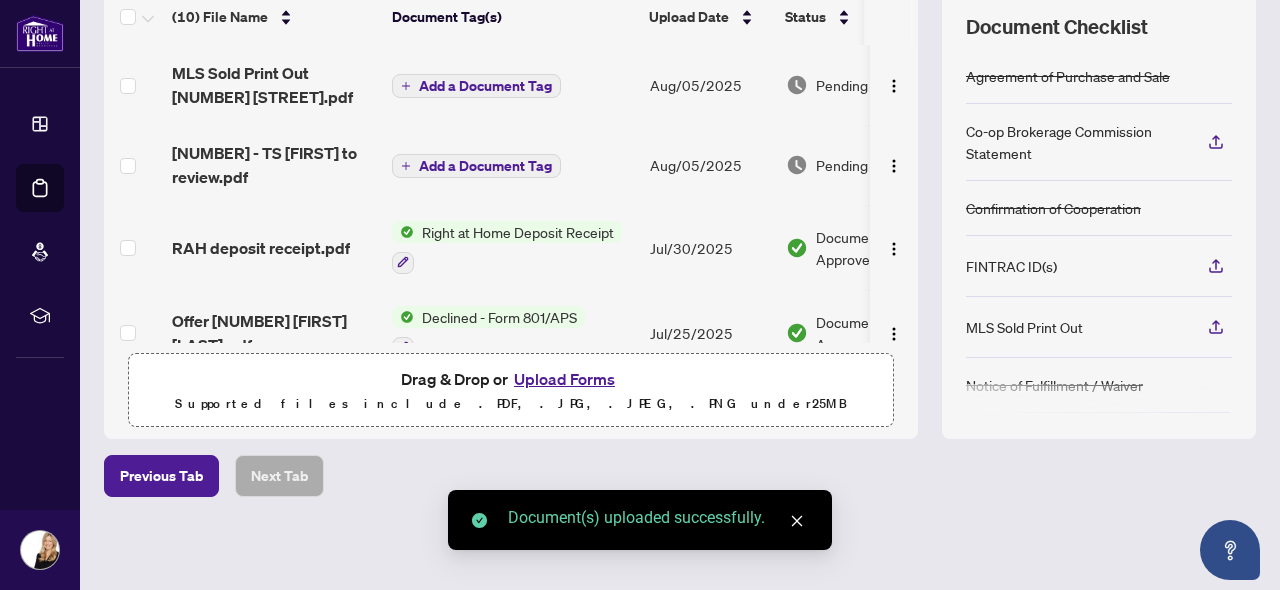 scroll, scrollTop: 0, scrollLeft: 0, axis: both 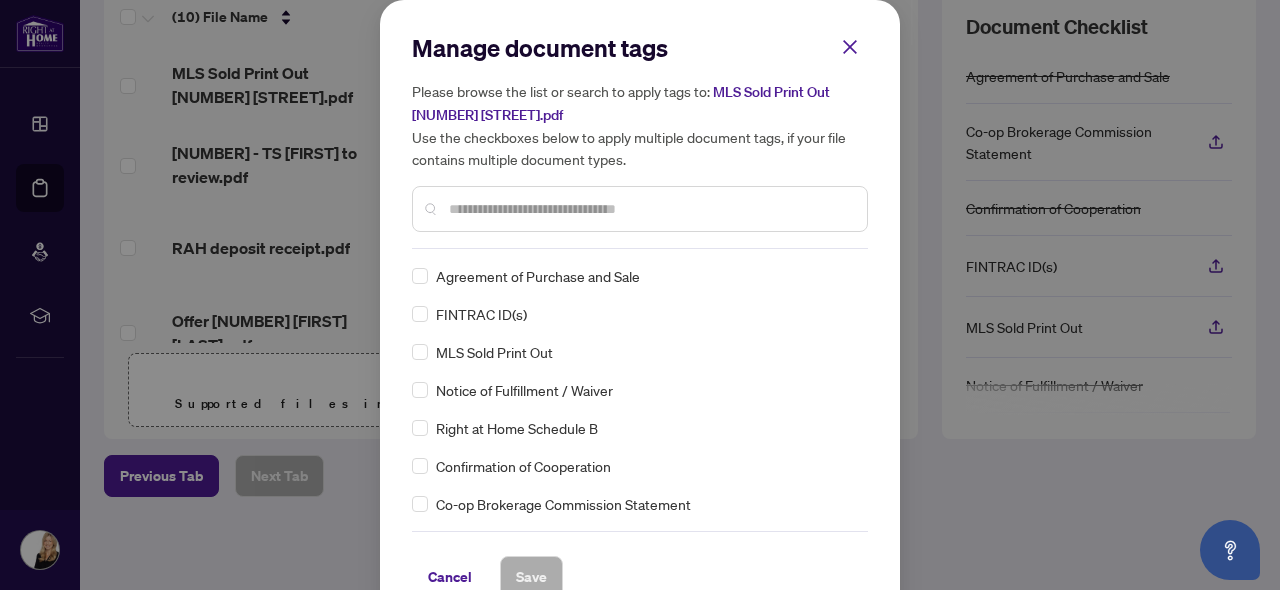 click at bounding box center (650, 209) 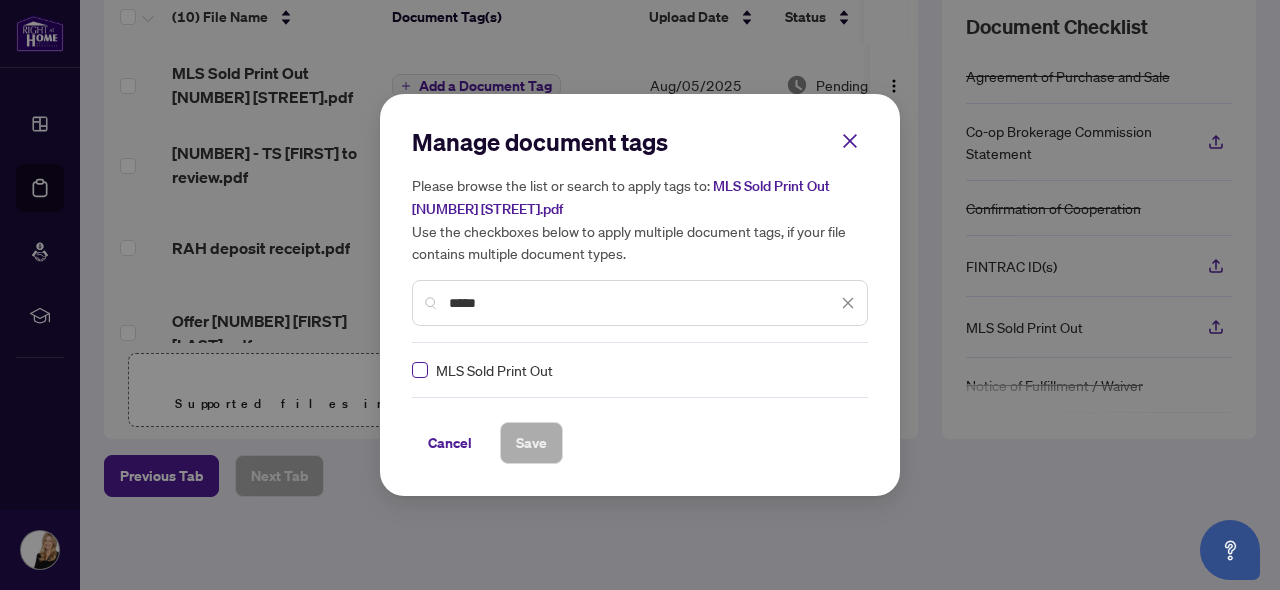 type on "****" 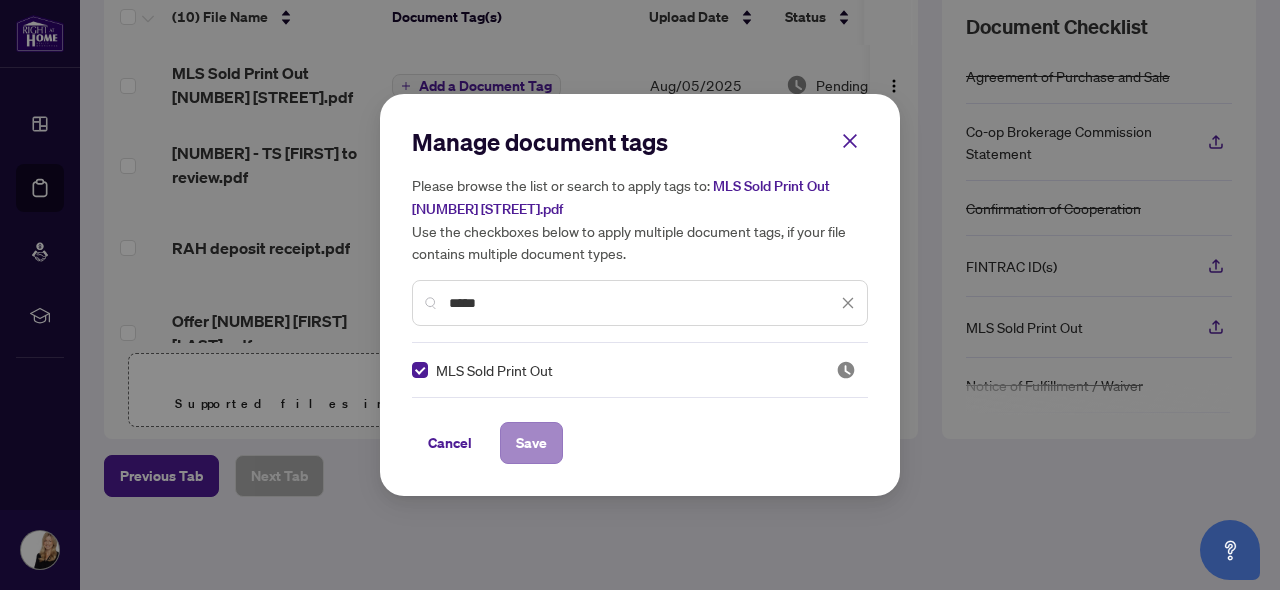 click on "Save" at bounding box center (531, 443) 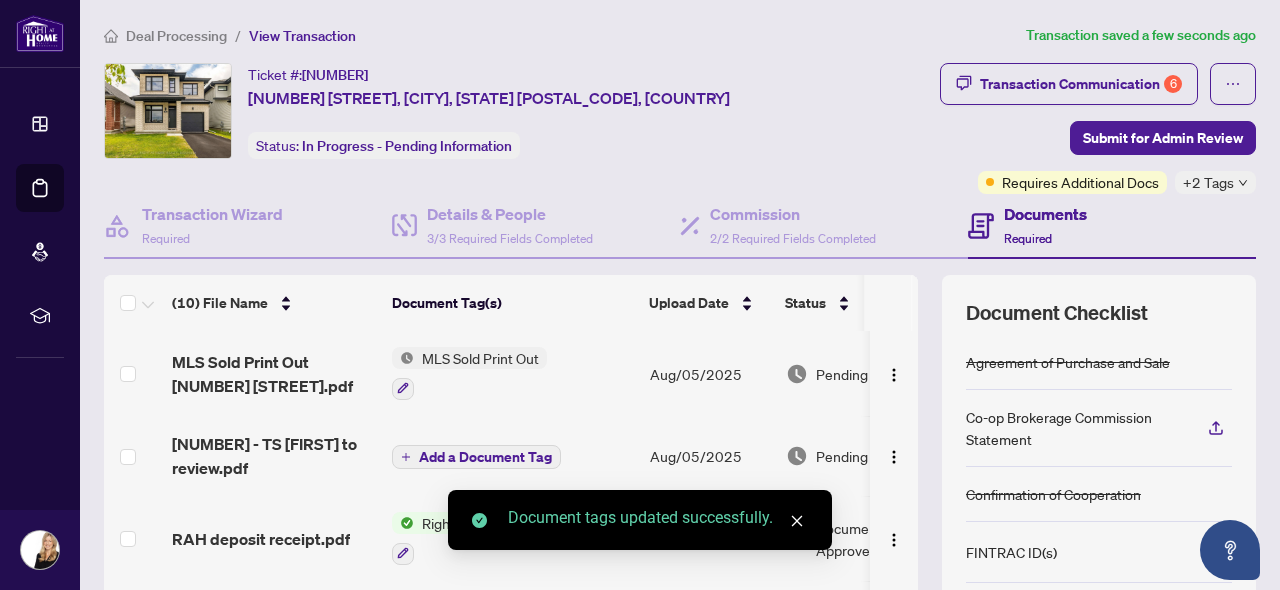 scroll, scrollTop: 0, scrollLeft: 0, axis: both 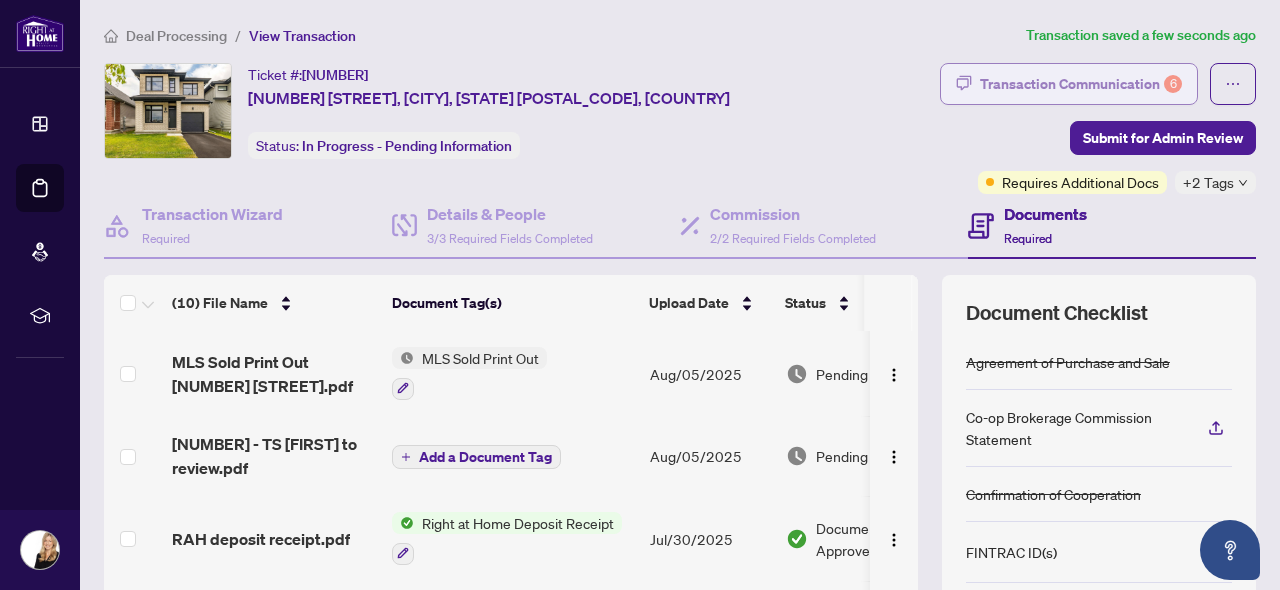 click on "Transaction Communication 6" at bounding box center (1081, 84) 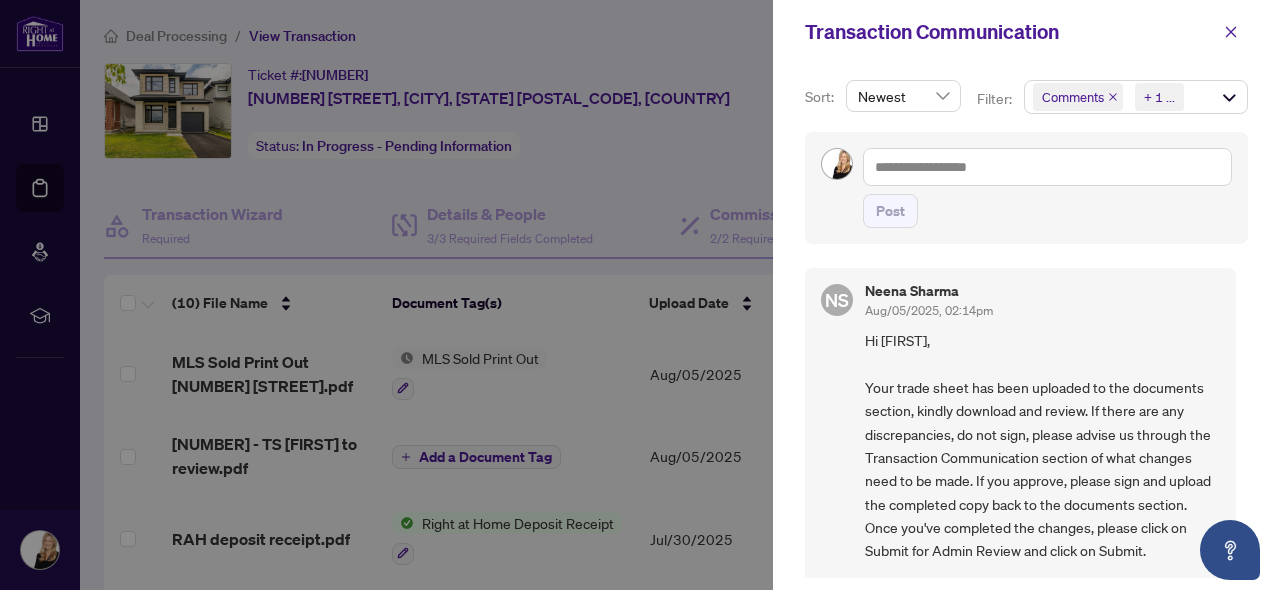 scroll, scrollTop: 0, scrollLeft: 0, axis: both 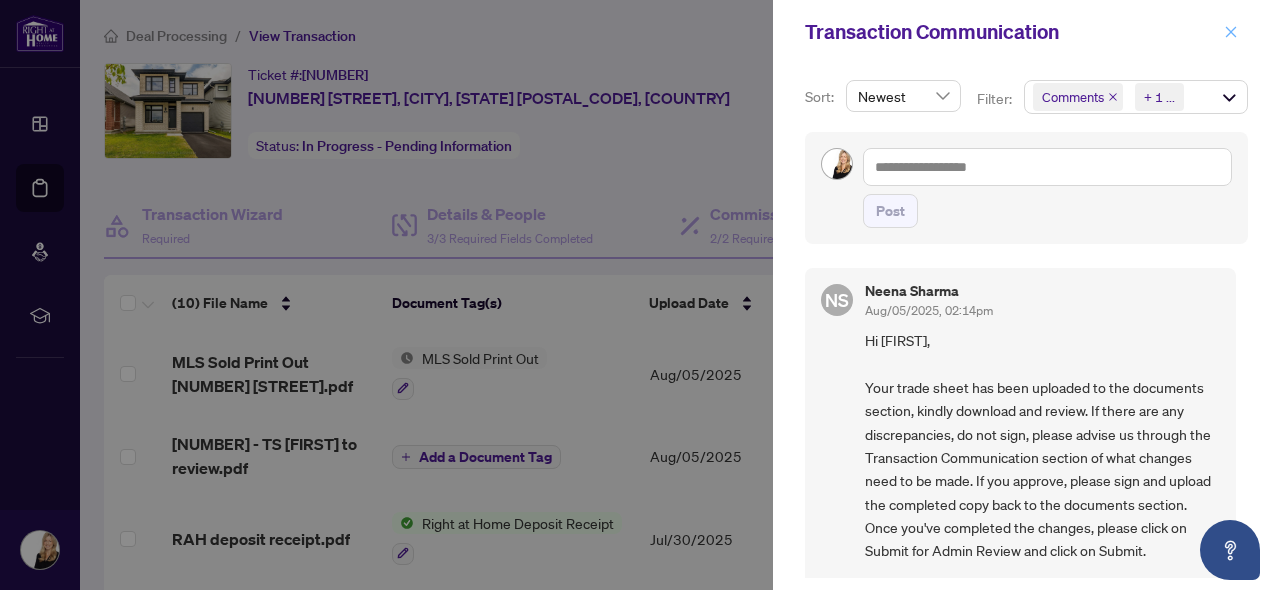 click 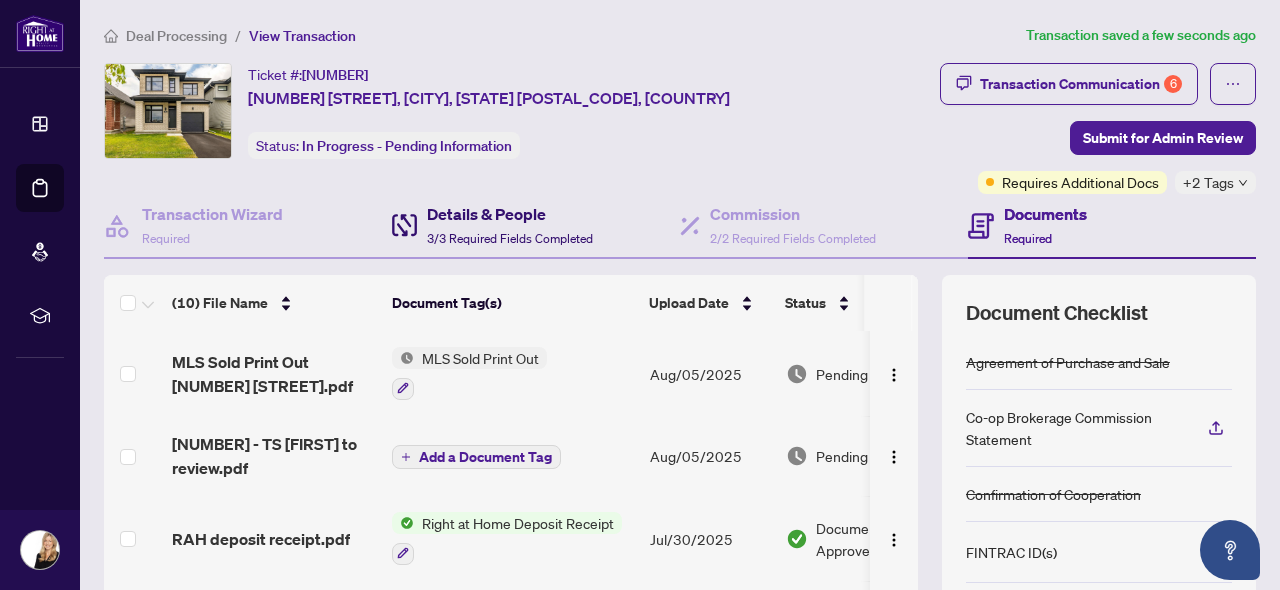 click on "Details & People" at bounding box center (510, 214) 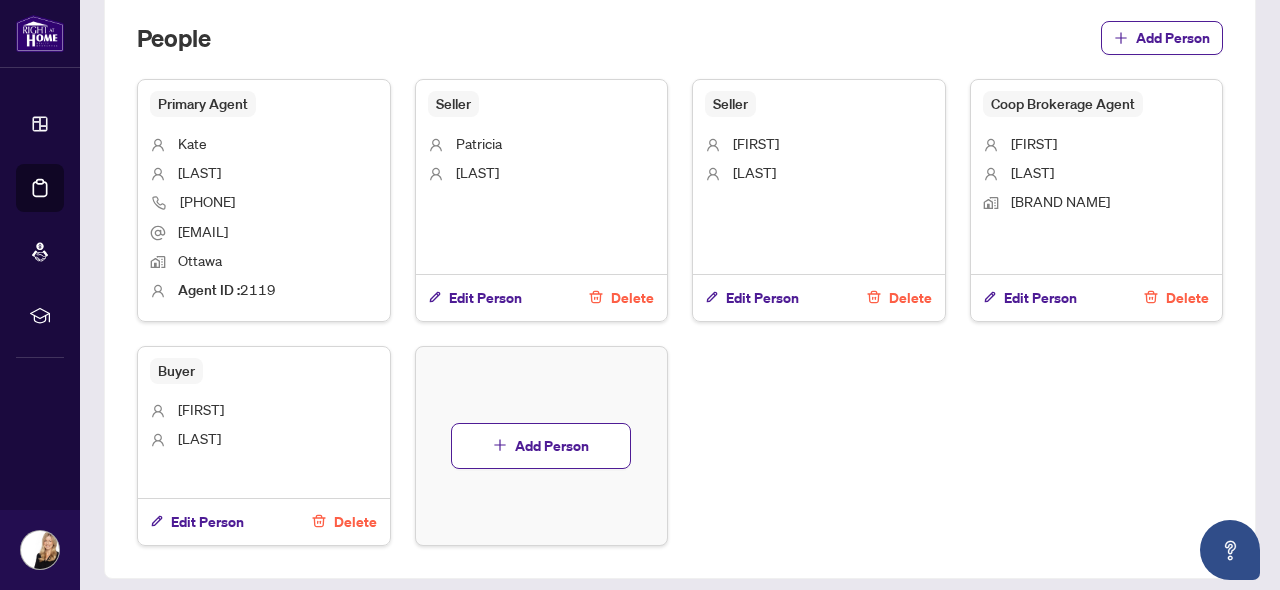 scroll, scrollTop: 1307, scrollLeft: 0, axis: vertical 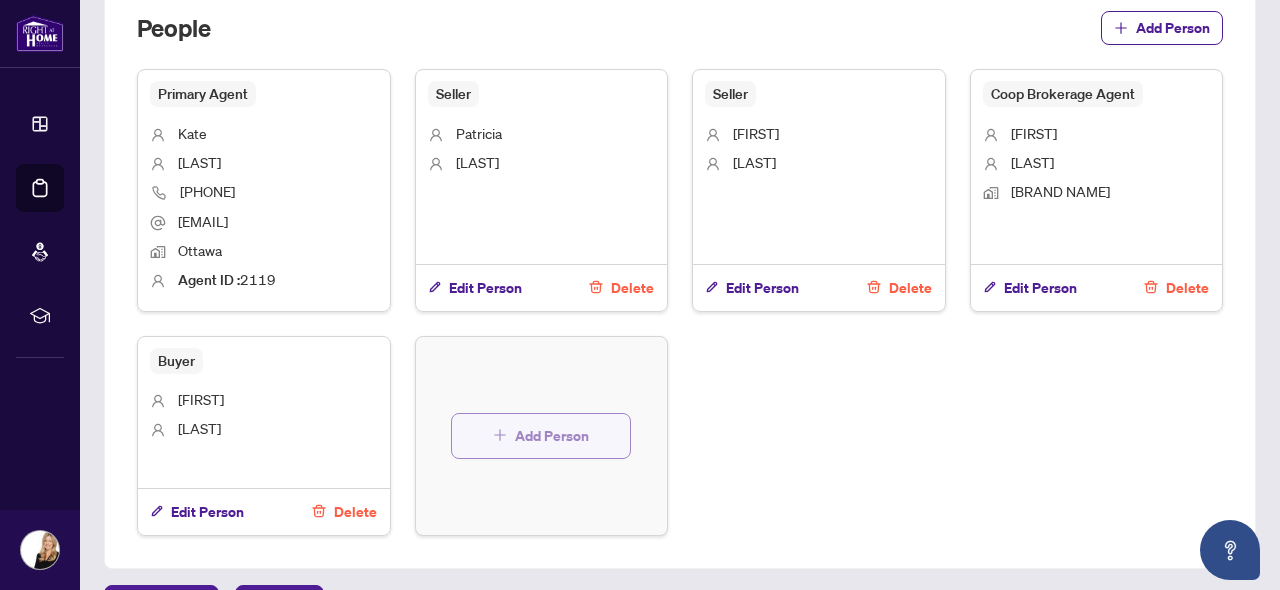 click on "Add Person" at bounding box center [552, 436] 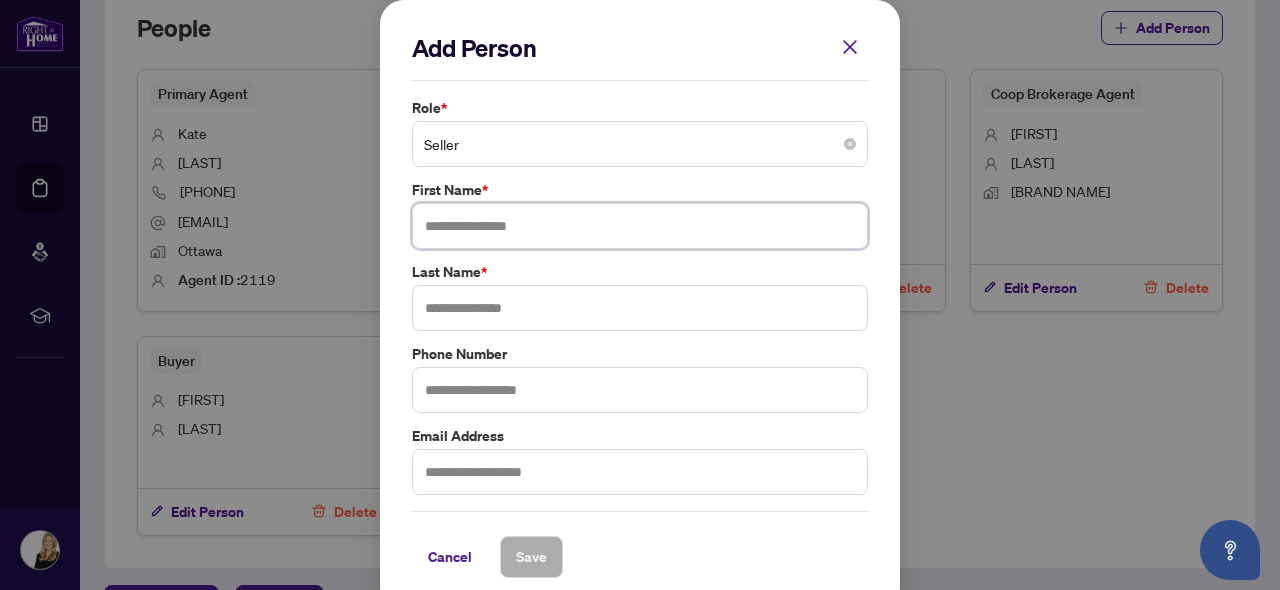 click on "Seller" at bounding box center (640, 144) 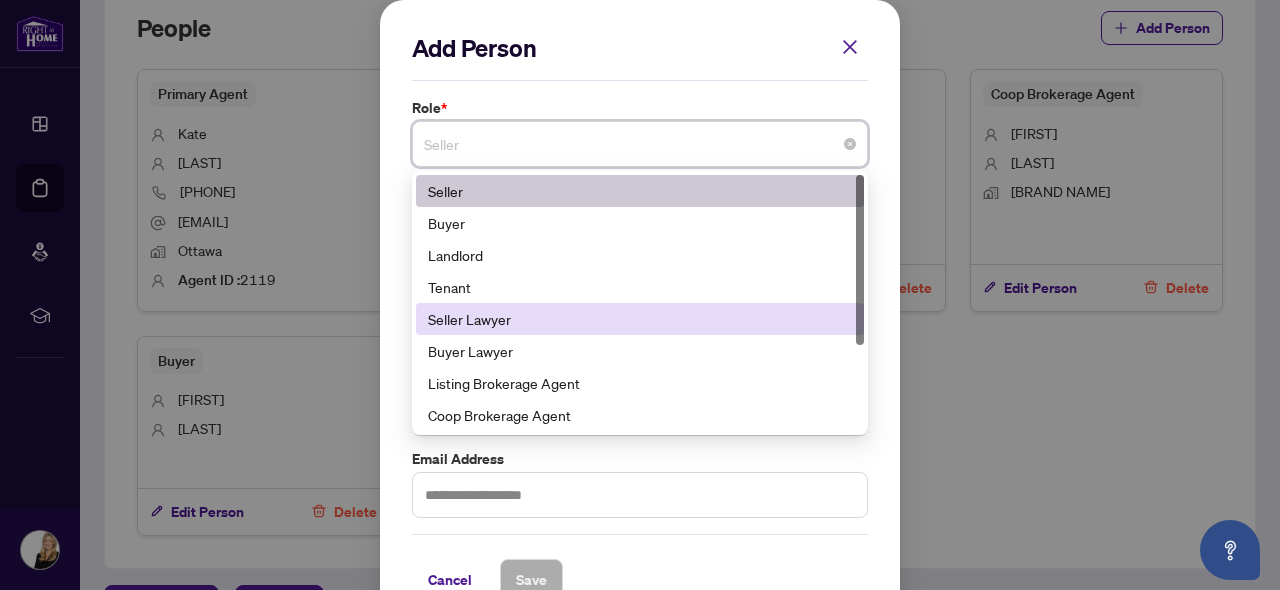 click on "Seller Lawyer" at bounding box center [640, 319] 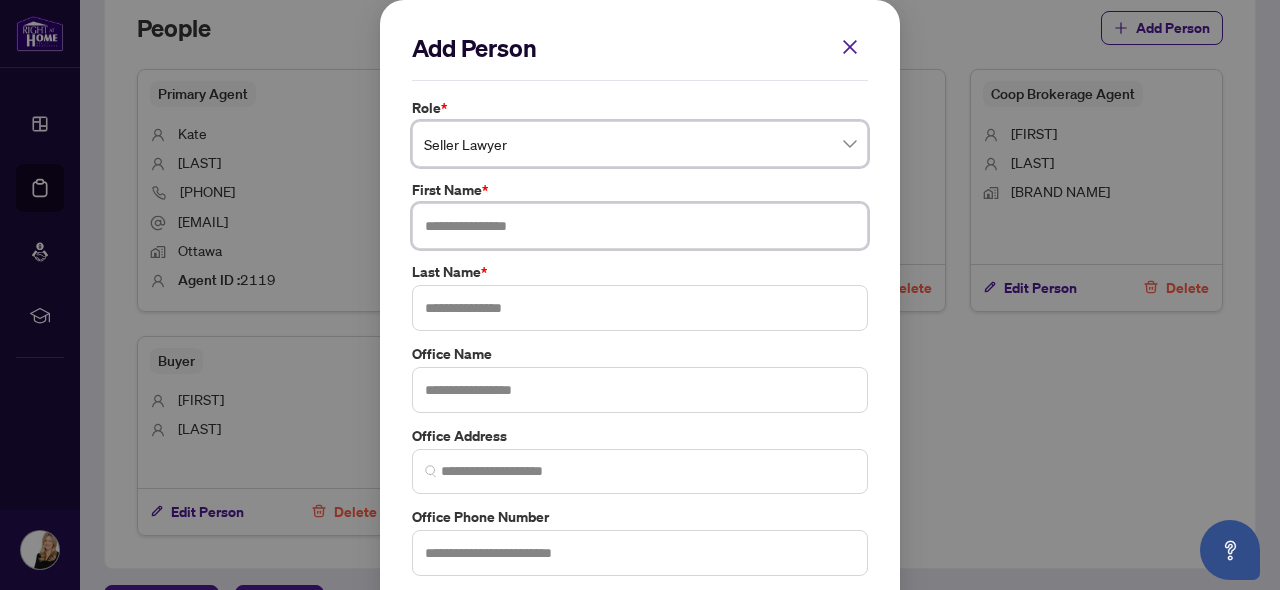 click at bounding box center [640, 226] 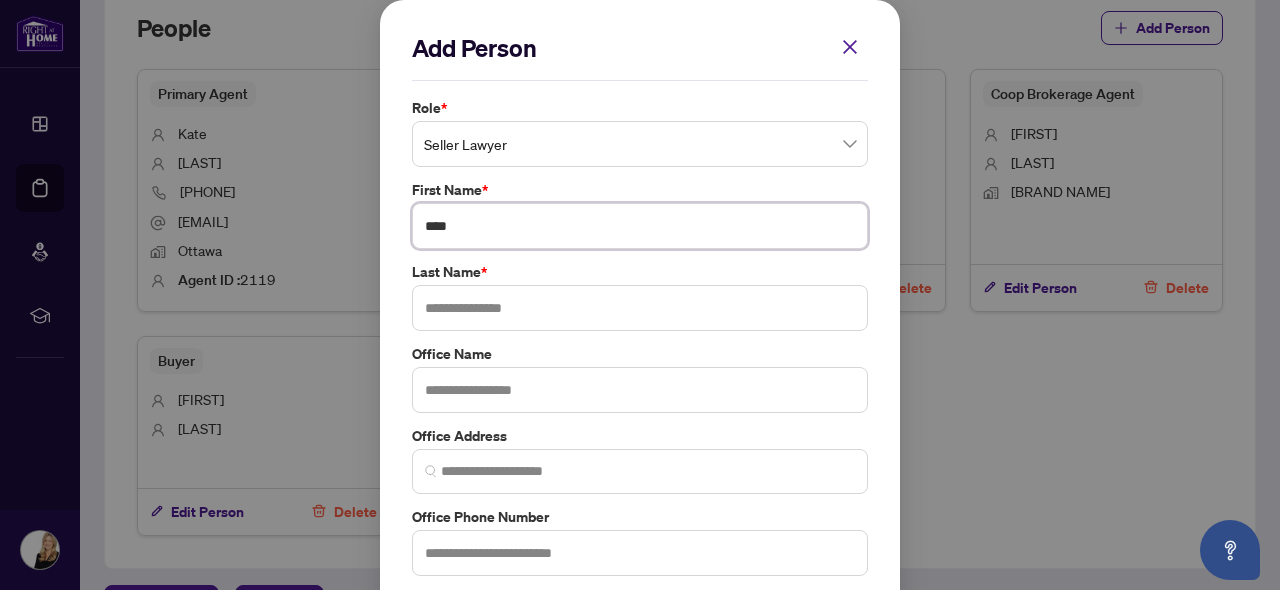 type on "****" 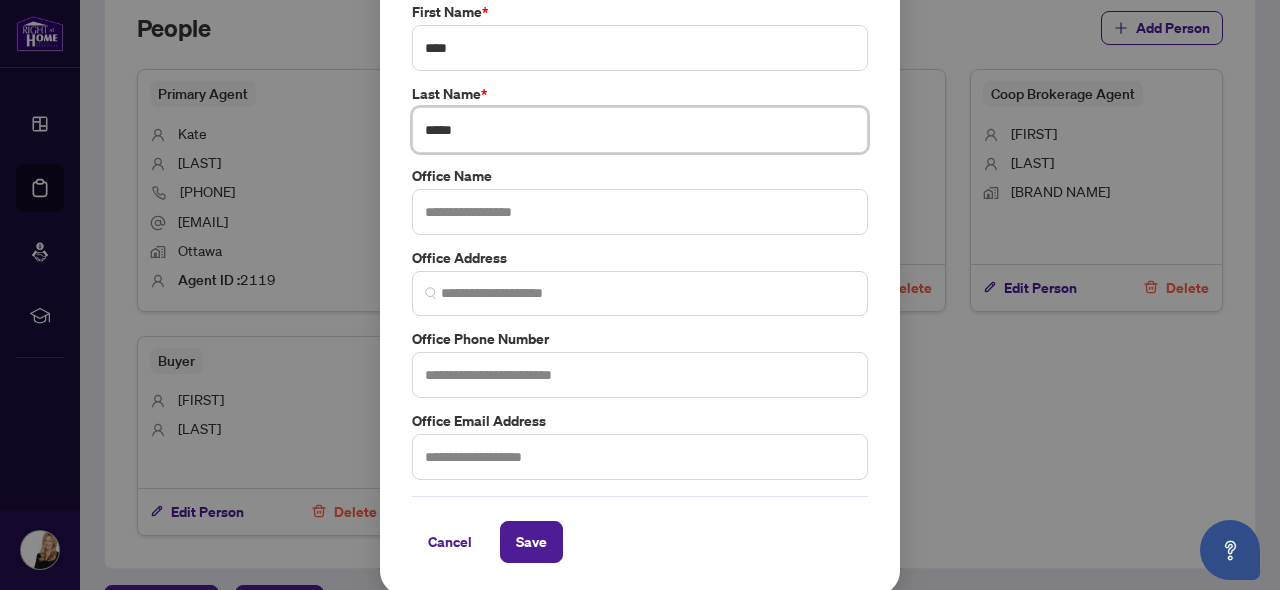 scroll, scrollTop: 176, scrollLeft: 0, axis: vertical 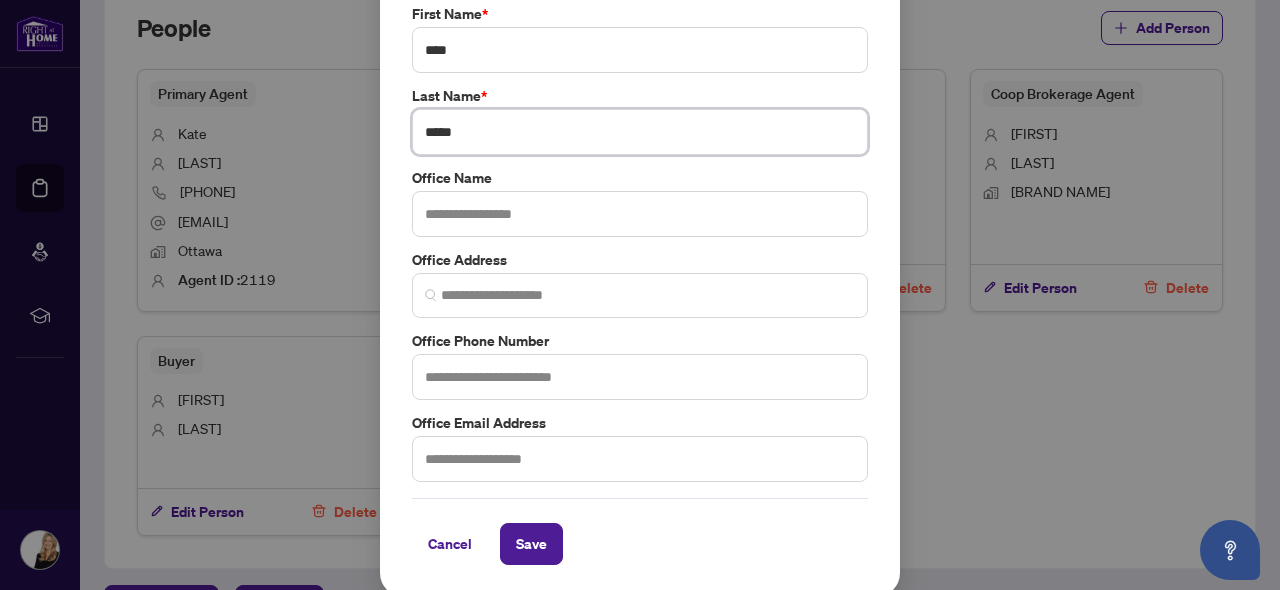 type on "*****" 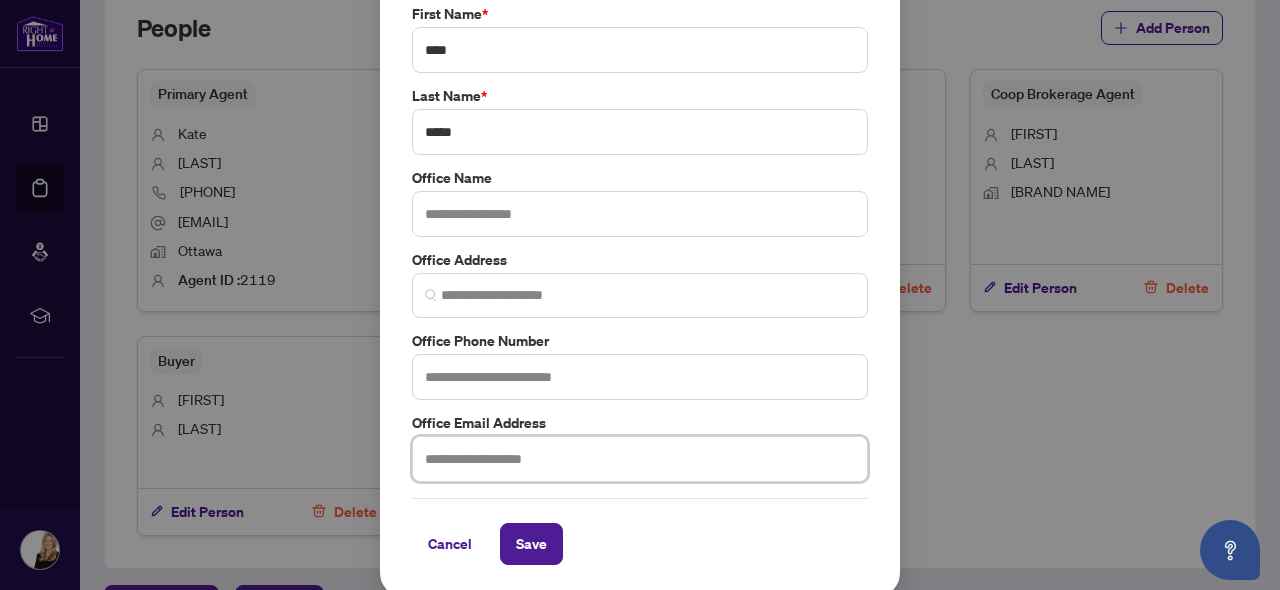 click at bounding box center [640, 459] 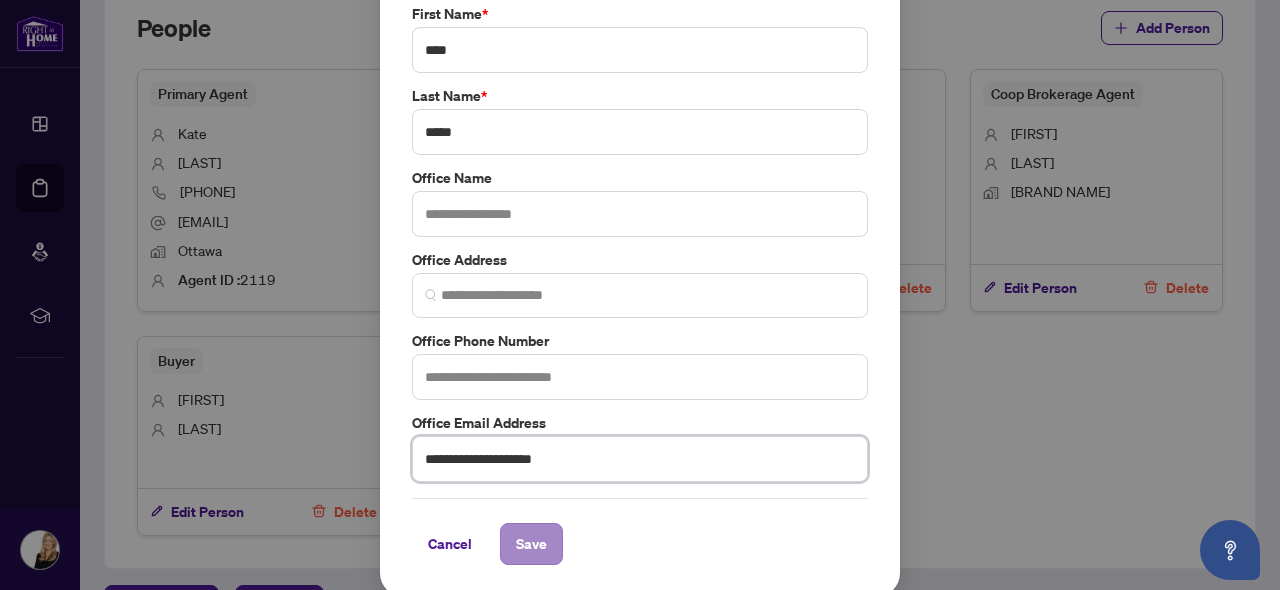 type on "**********" 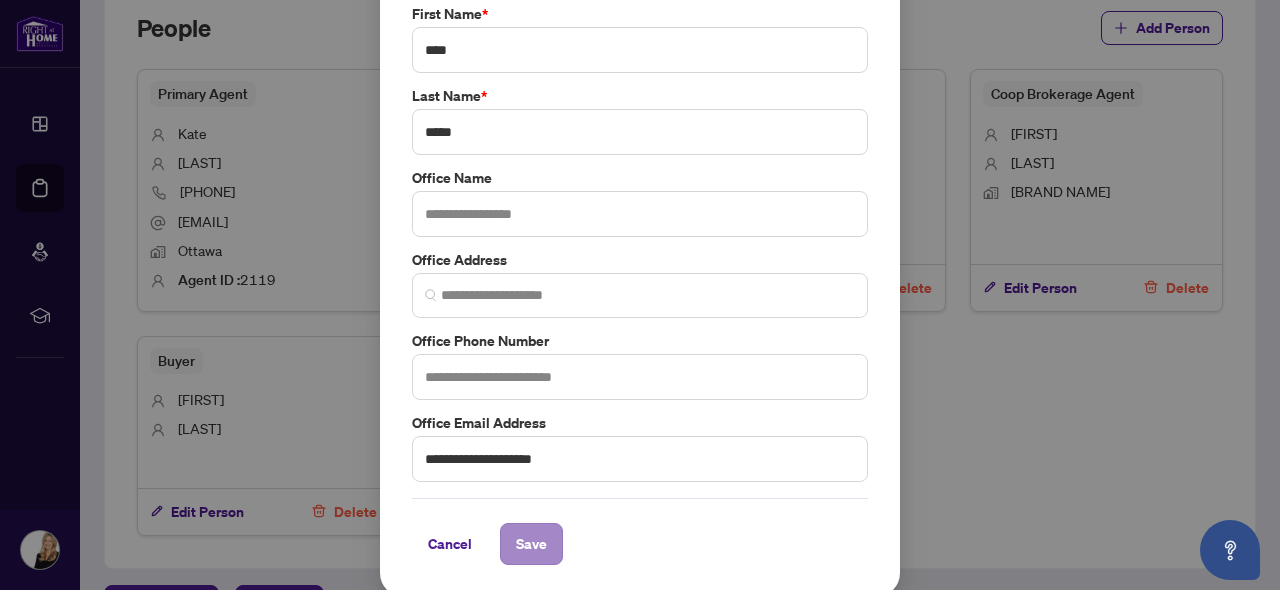 click on "Save" at bounding box center (531, 544) 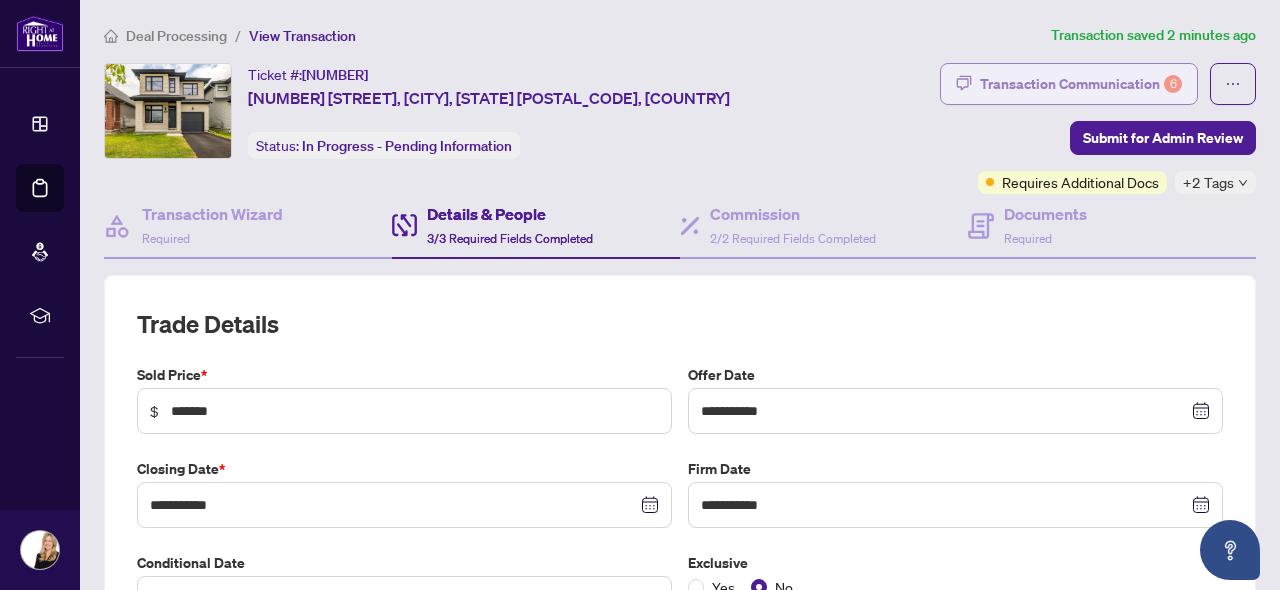 scroll, scrollTop: 0, scrollLeft: 0, axis: both 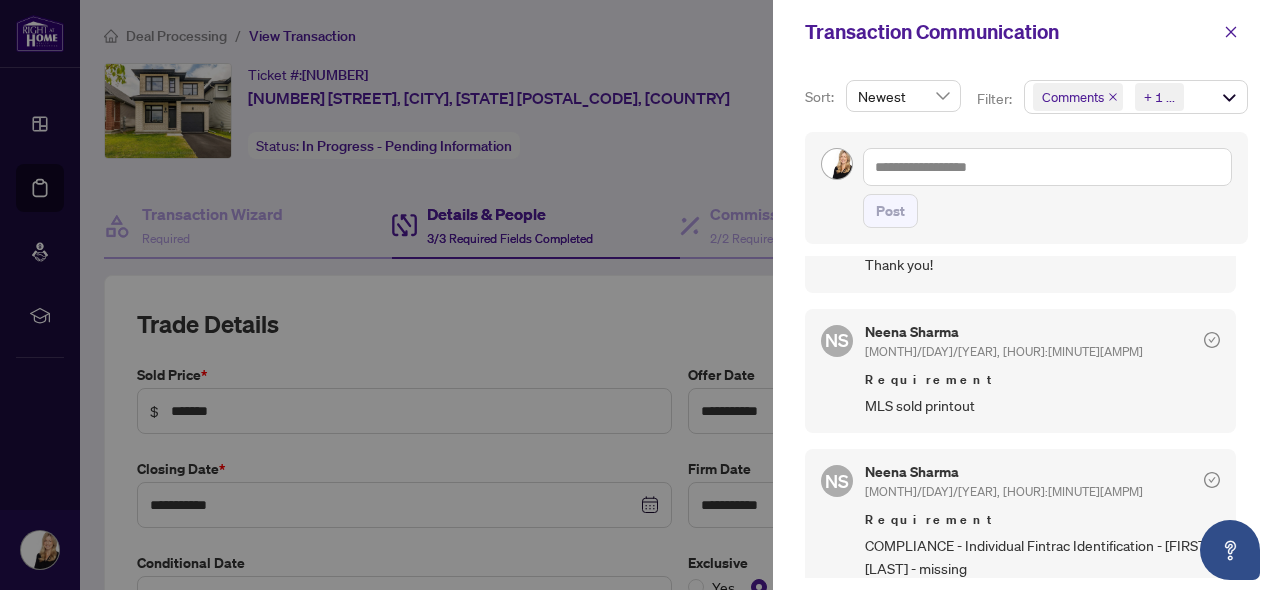 click at bounding box center (640, 295) 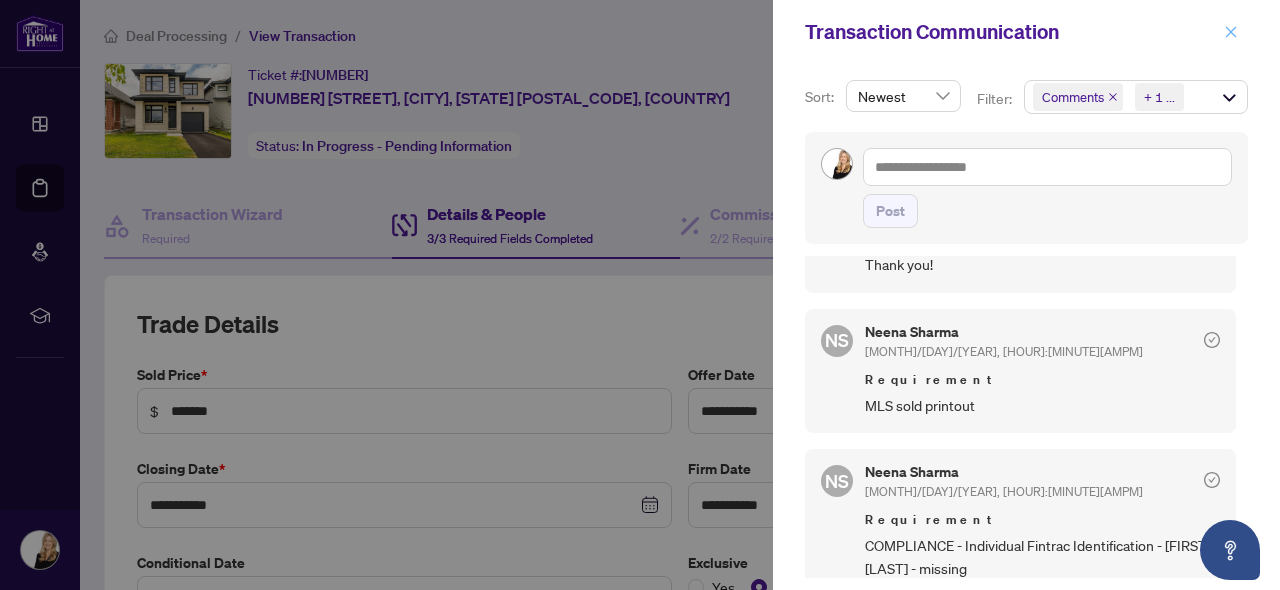 click 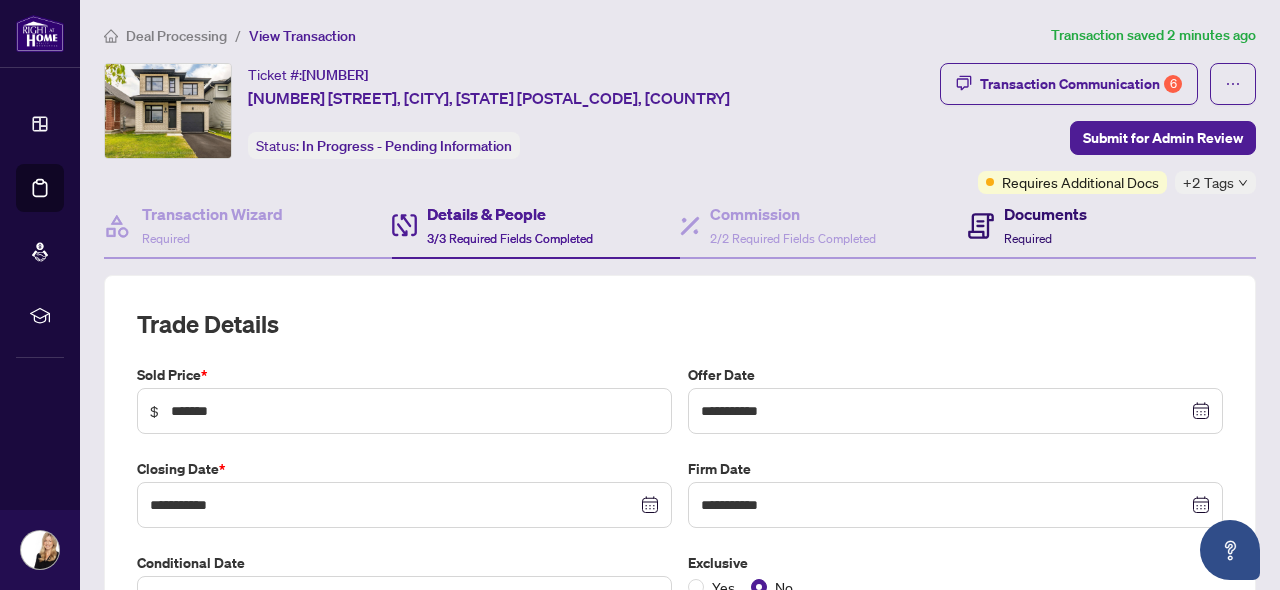 click on "Documents" at bounding box center [1045, 214] 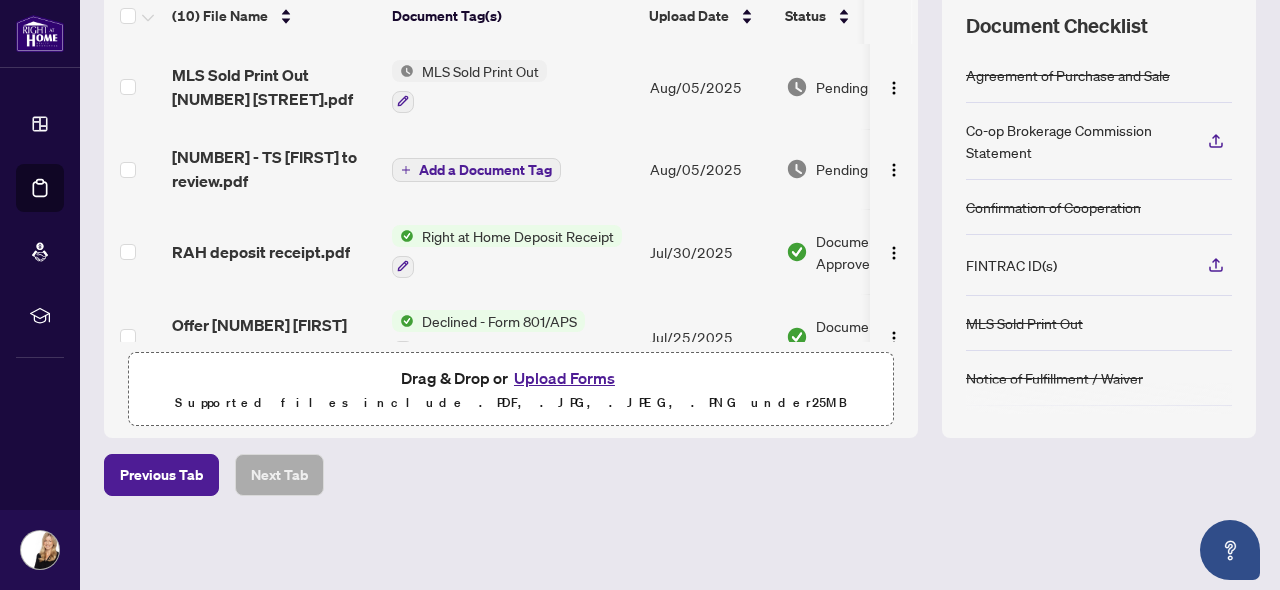 scroll, scrollTop: 286, scrollLeft: 0, axis: vertical 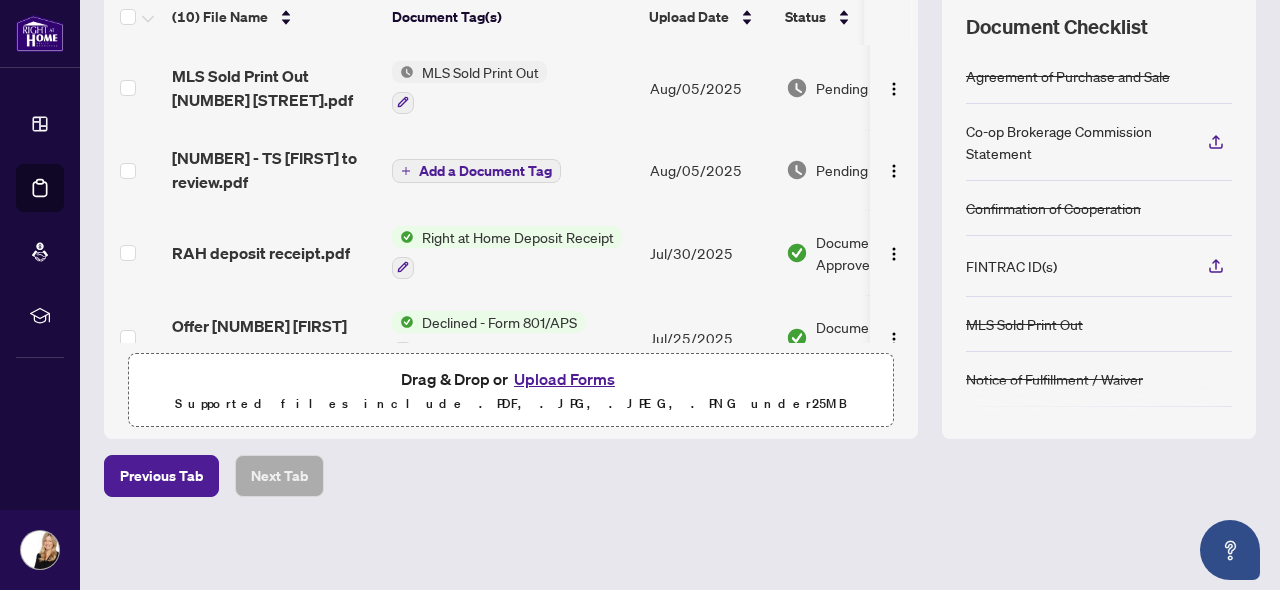 click on "Upload Forms" at bounding box center [564, 379] 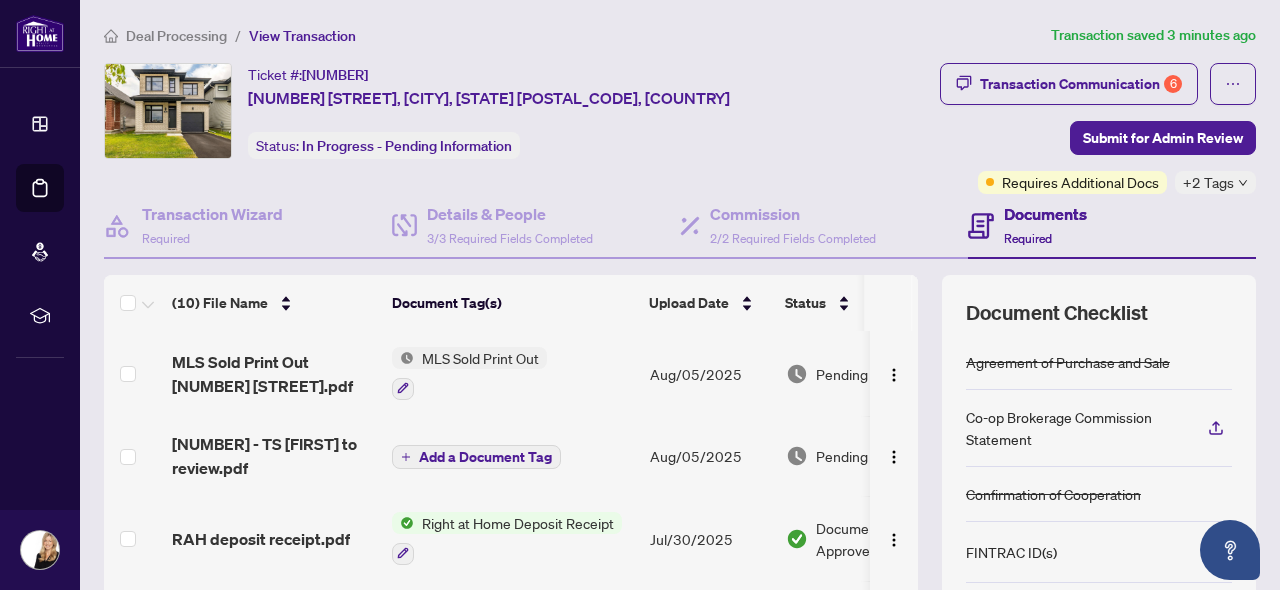 scroll, scrollTop: 0, scrollLeft: 0, axis: both 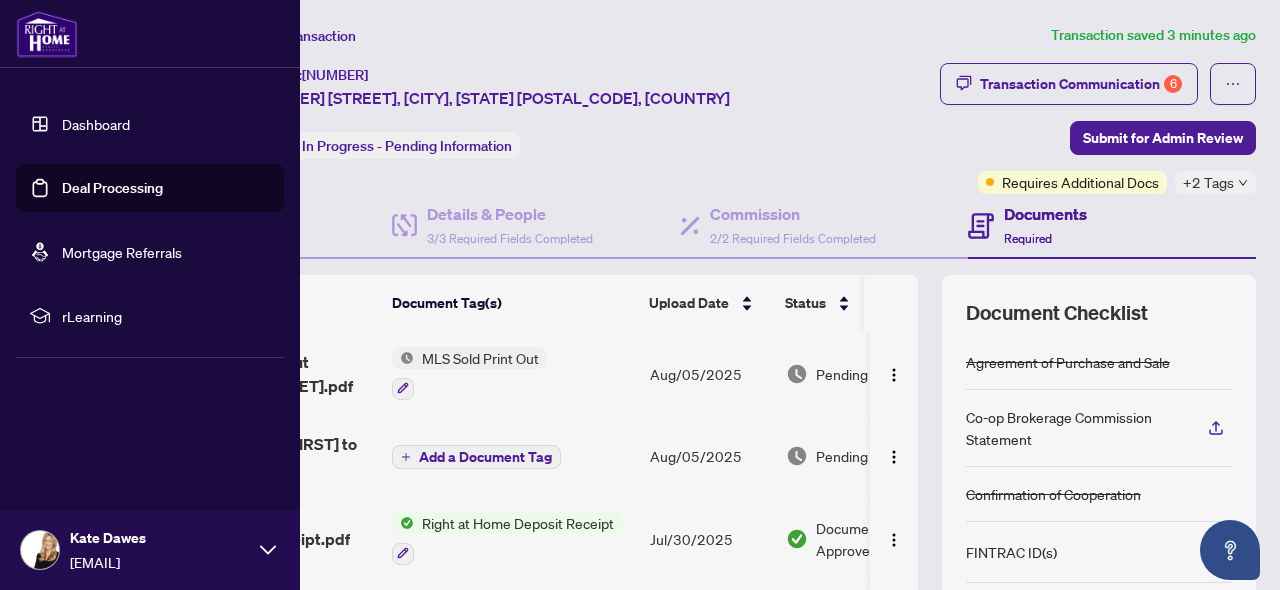 click on "Dashboard" at bounding box center (96, 124) 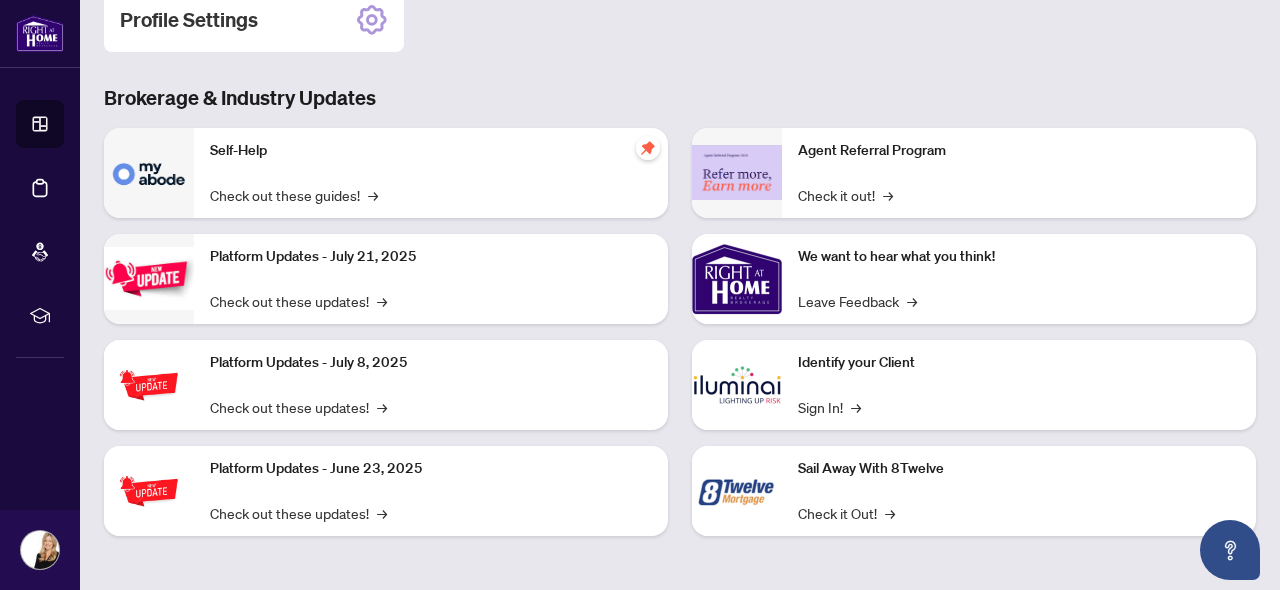 scroll, scrollTop: 328, scrollLeft: 0, axis: vertical 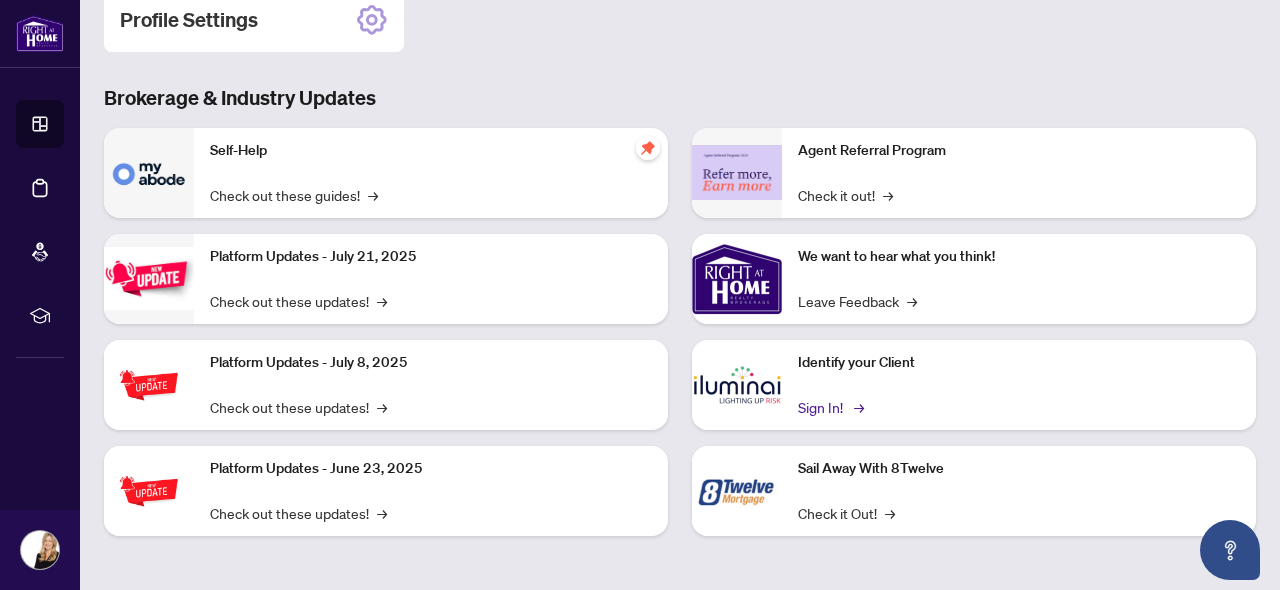 click on "Sign In! →" at bounding box center (829, 407) 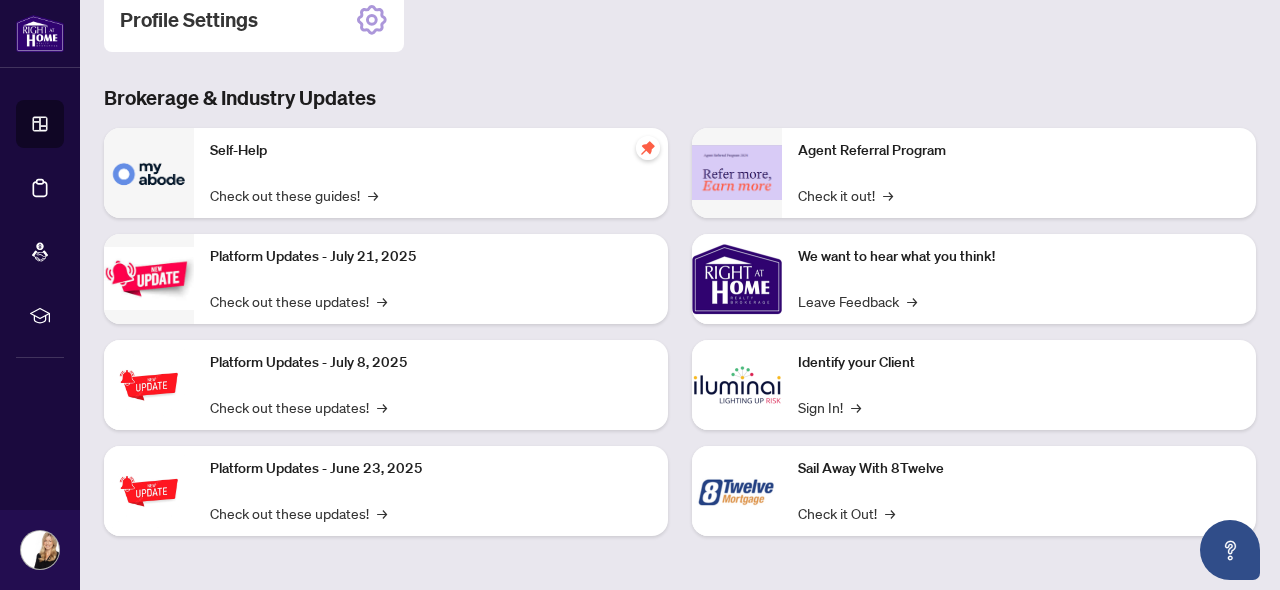 scroll, scrollTop: 328, scrollLeft: 0, axis: vertical 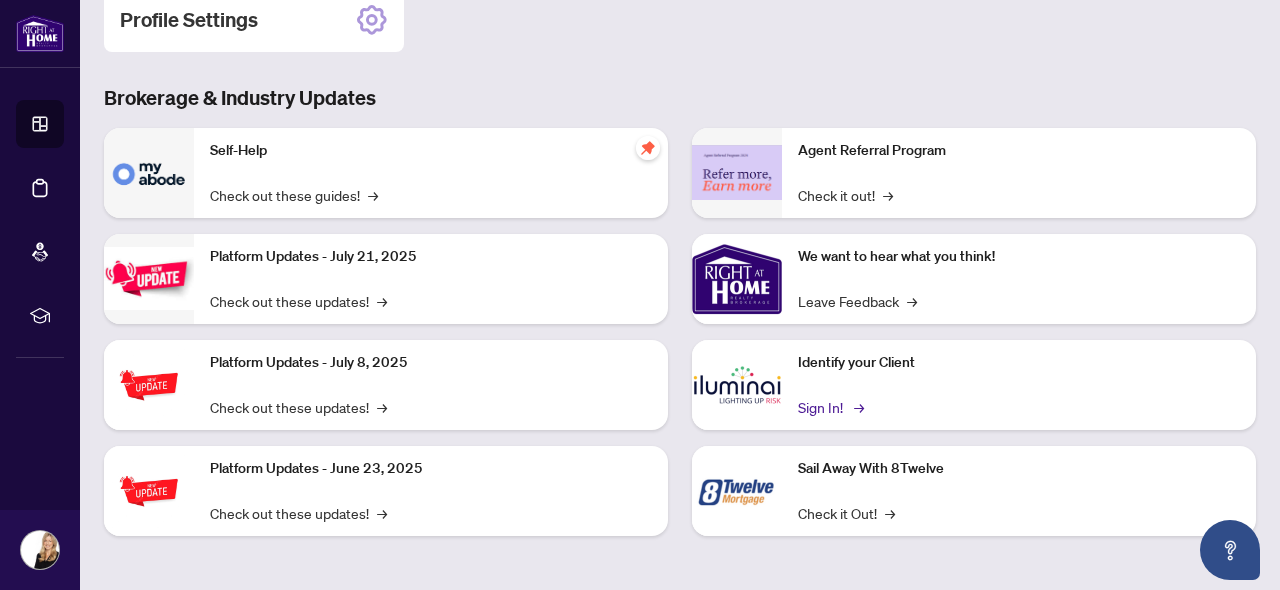 click on "Sign In! →" at bounding box center (829, 407) 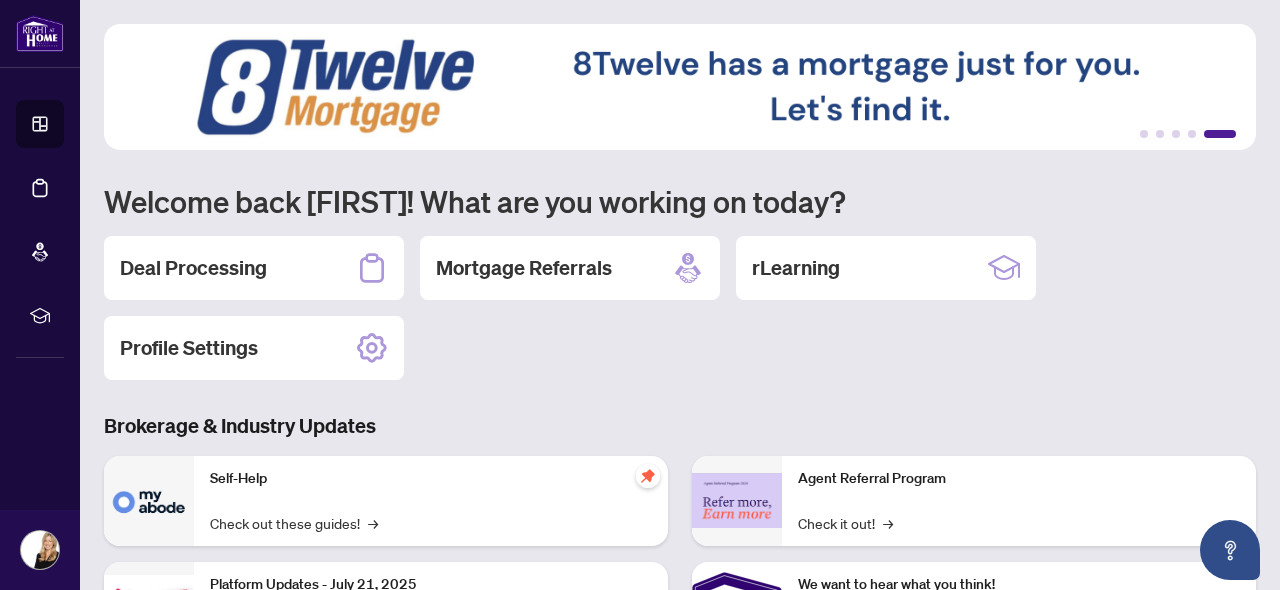 scroll, scrollTop: 0, scrollLeft: 0, axis: both 